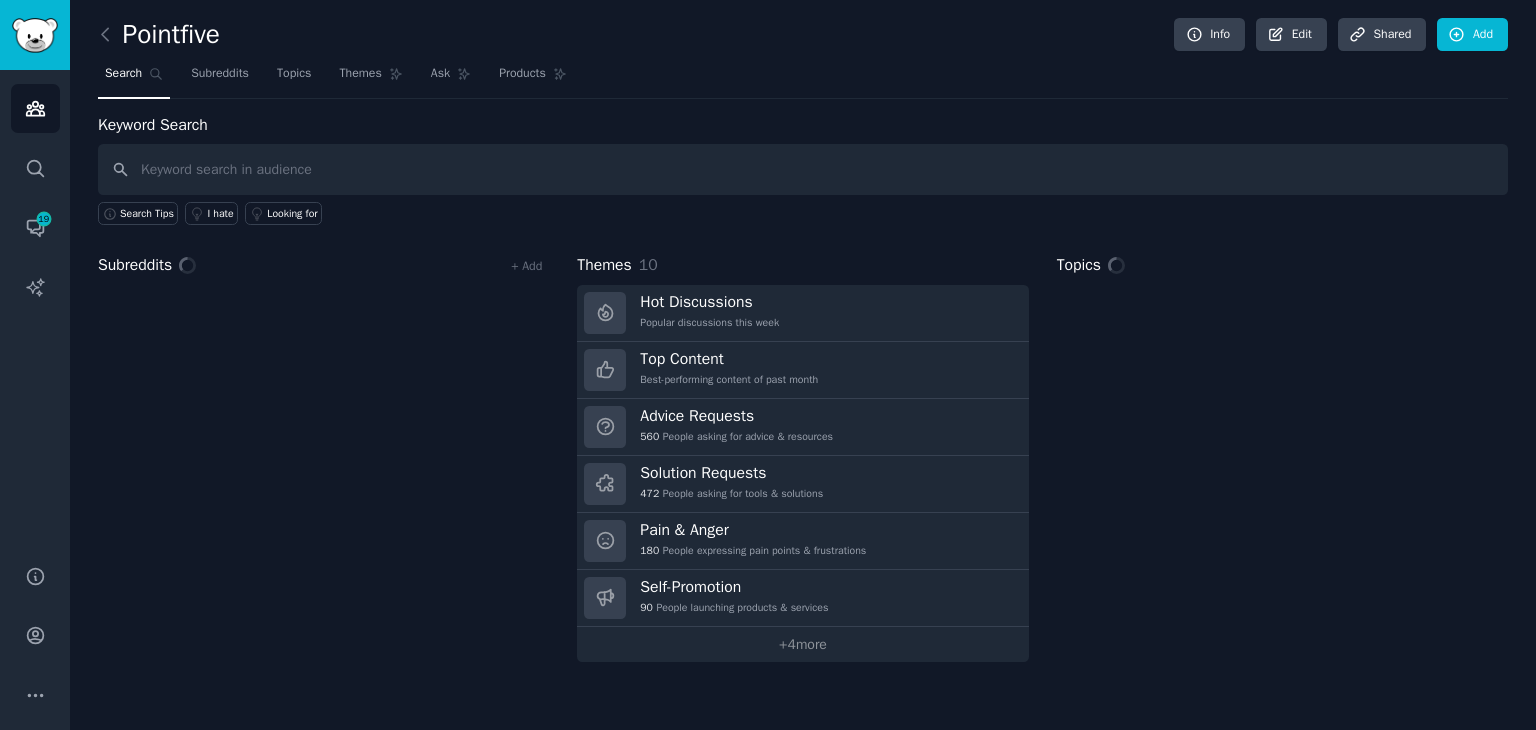 scroll, scrollTop: 0, scrollLeft: 0, axis: both 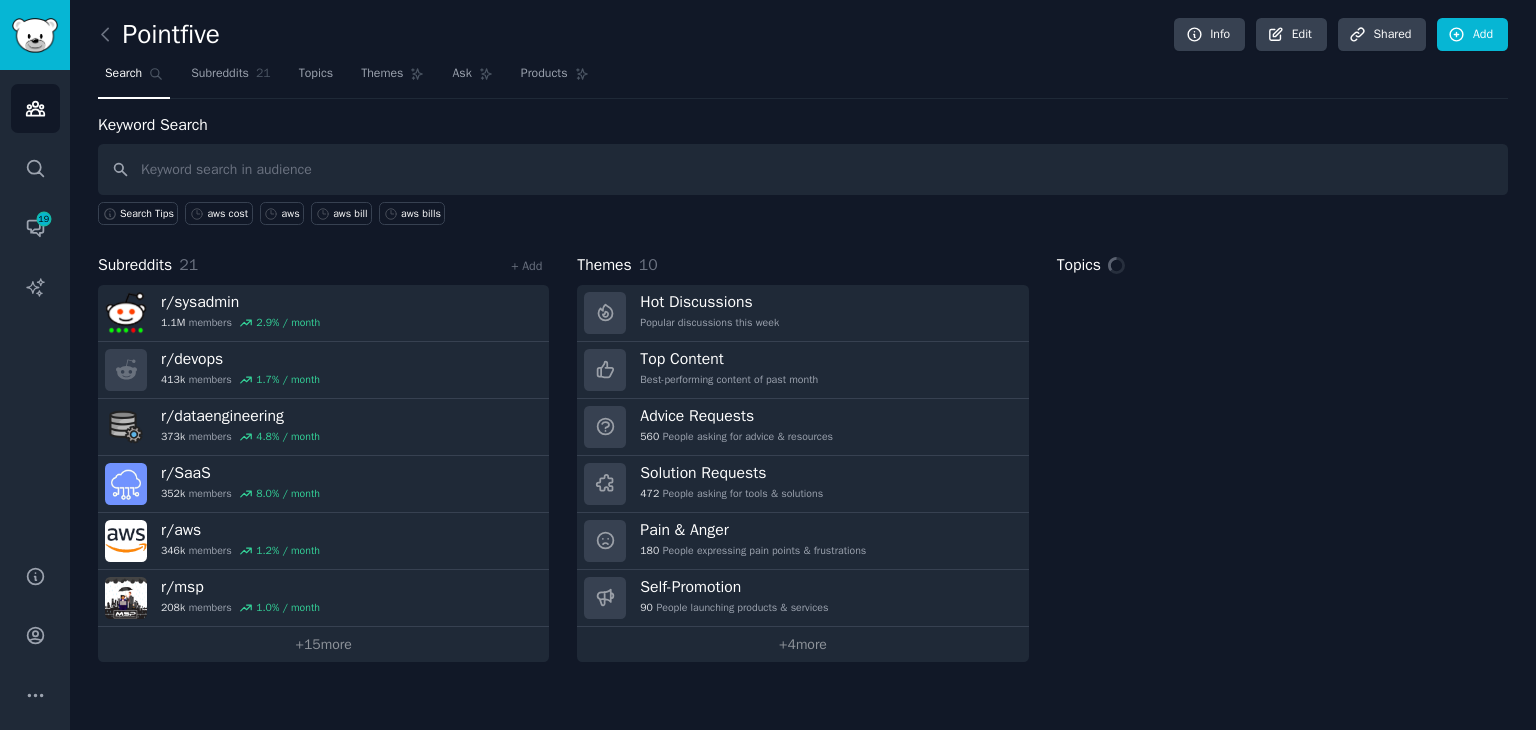 click at bounding box center (803, 169) 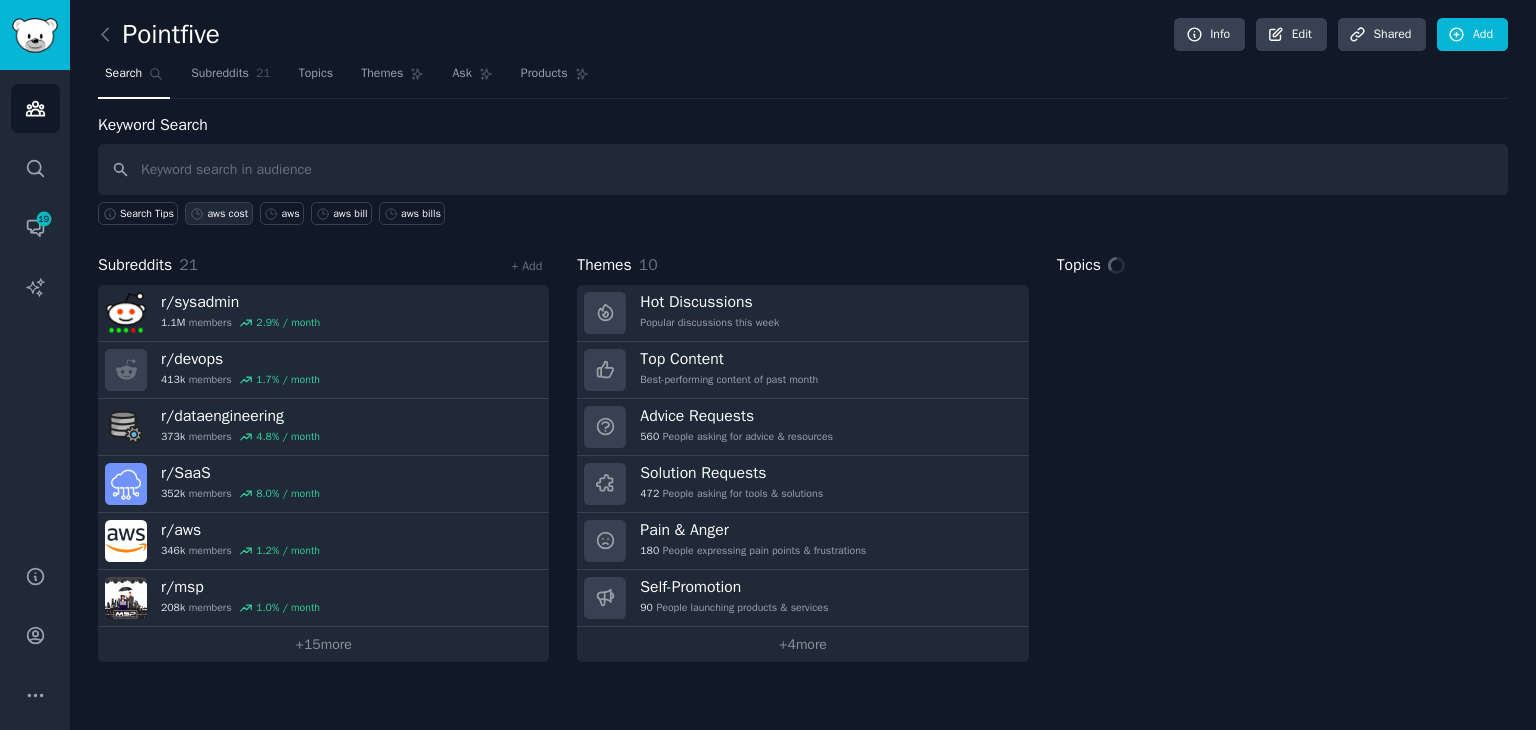 click on "aws cost" at bounding box center [227, 214] 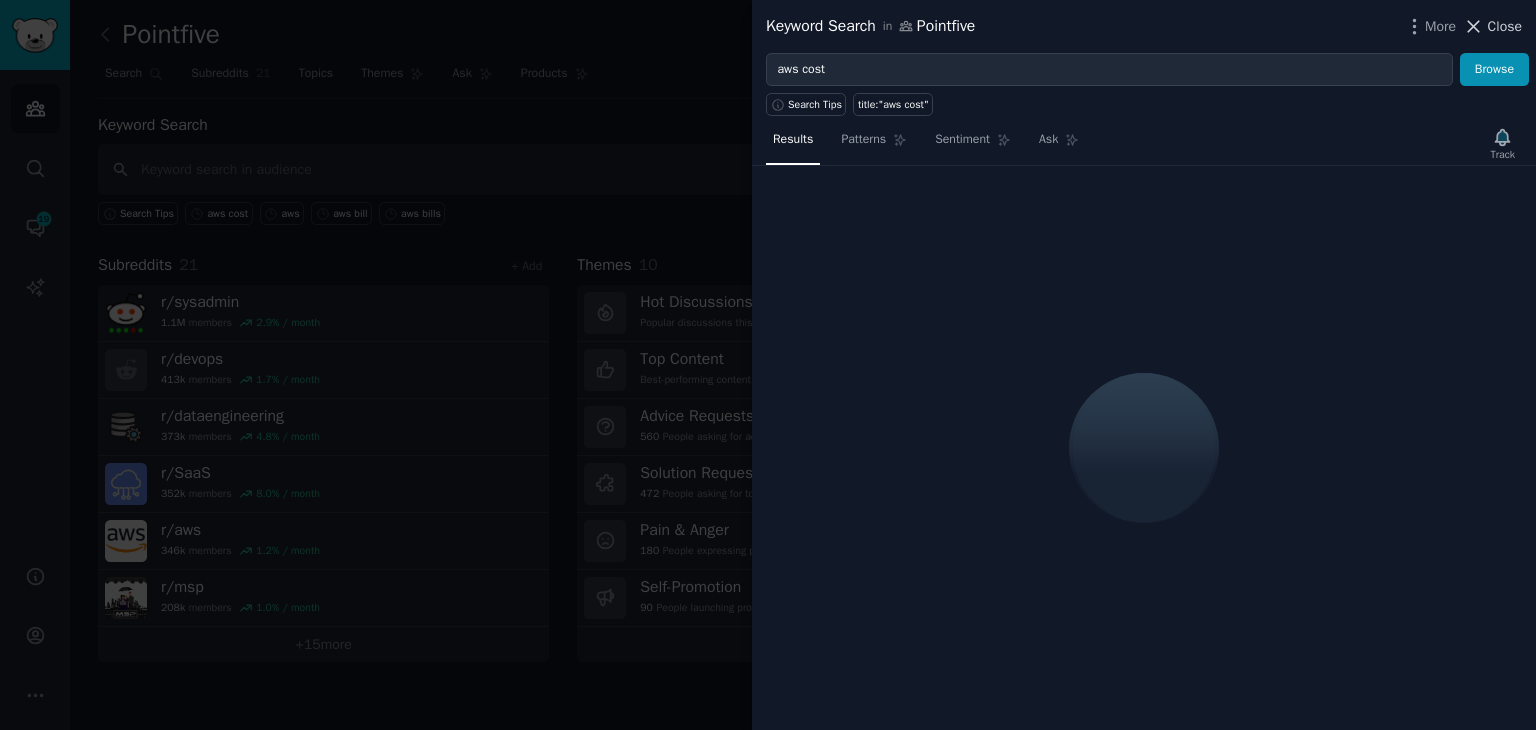 click 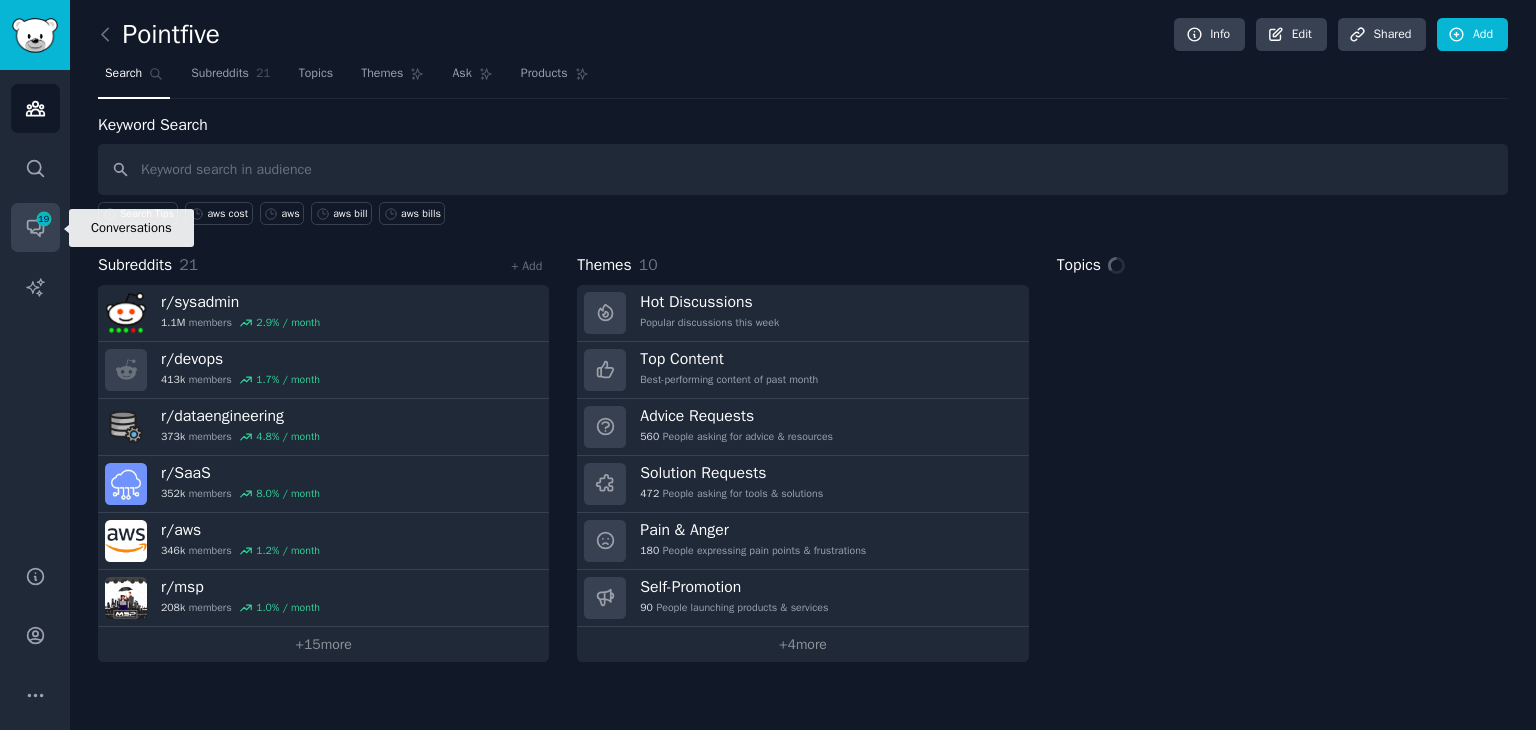 click on "19" at bounding box center [44, 219] 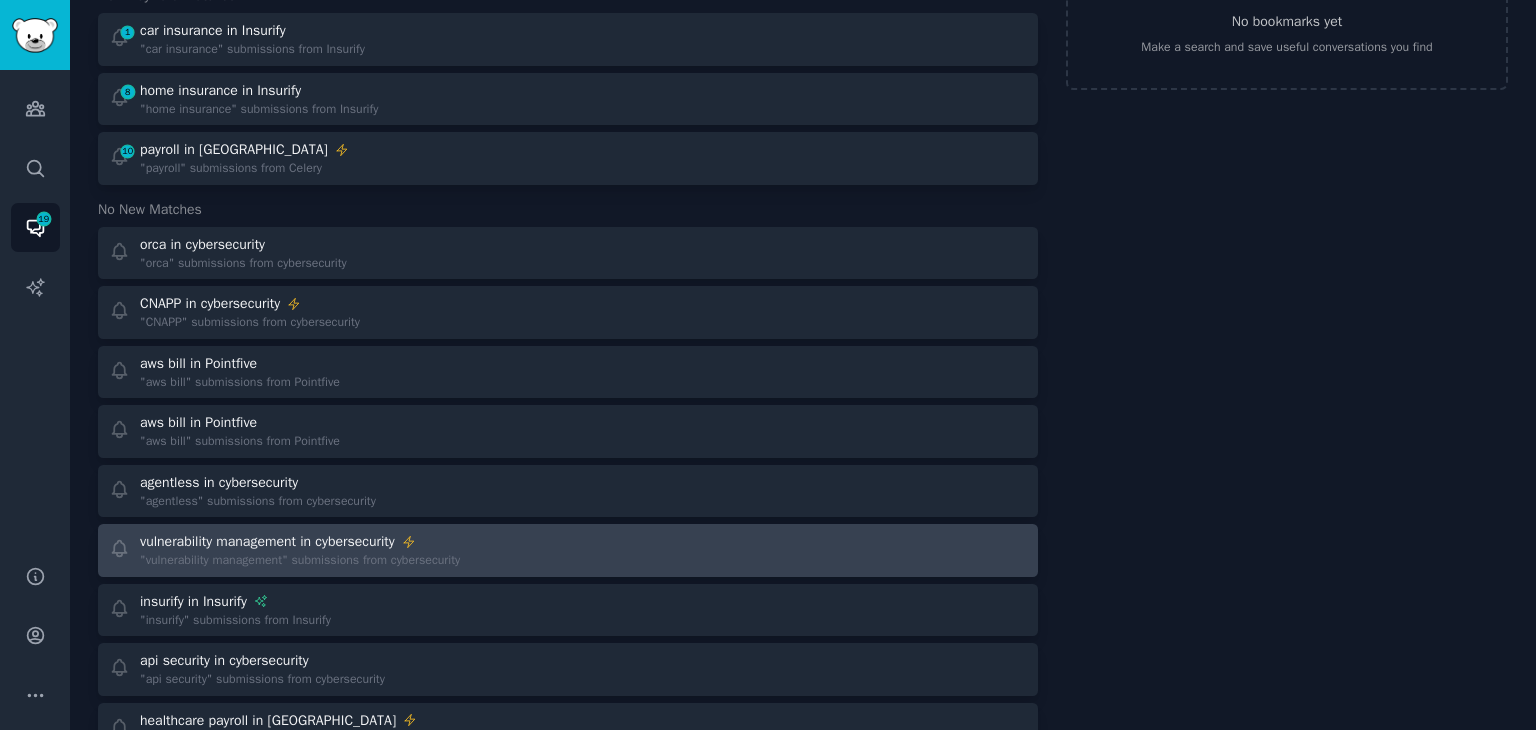 scroll, scrollTop: 200, scrollLeft: 0, axis: vertical 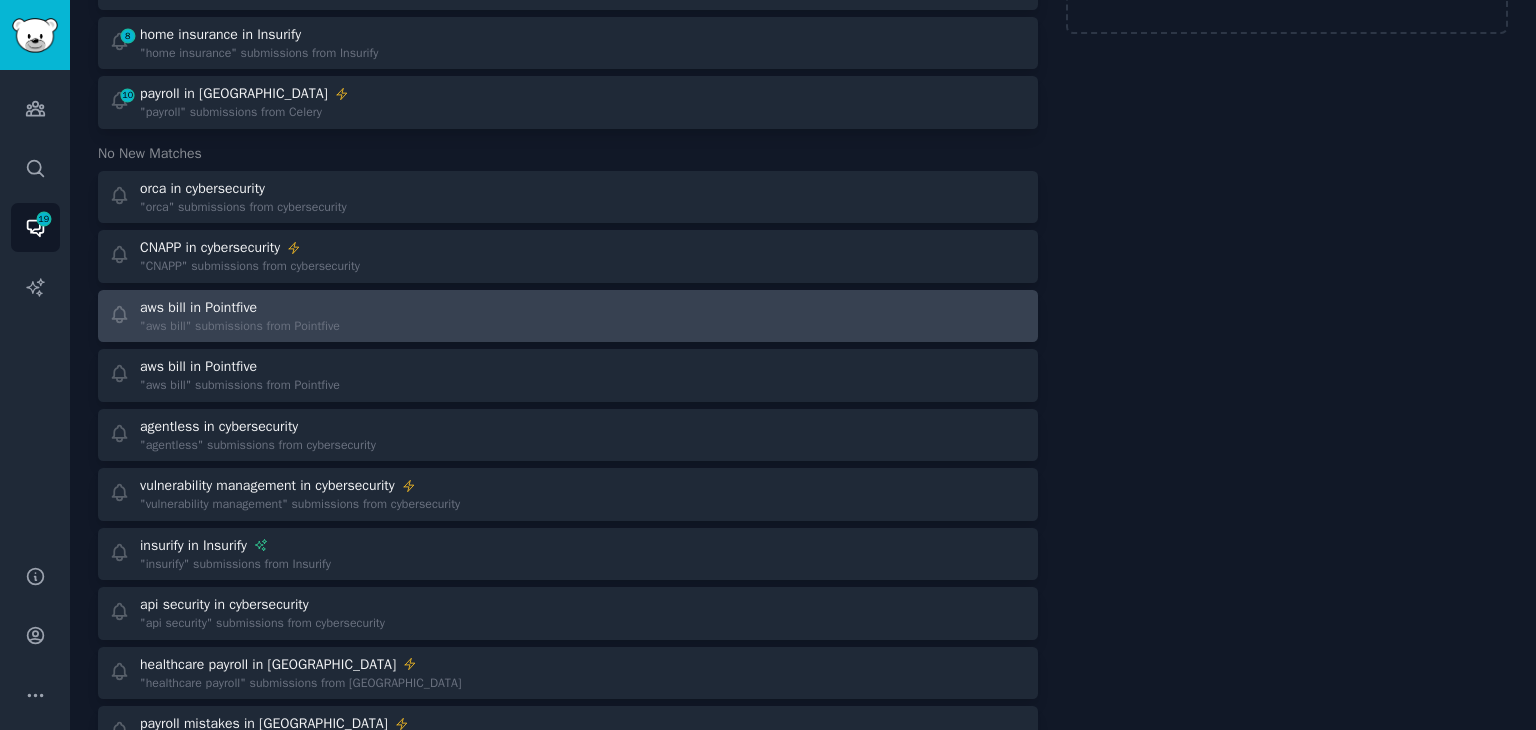 click on "aws bill in Pointfive" at bounding box center (240, 307) 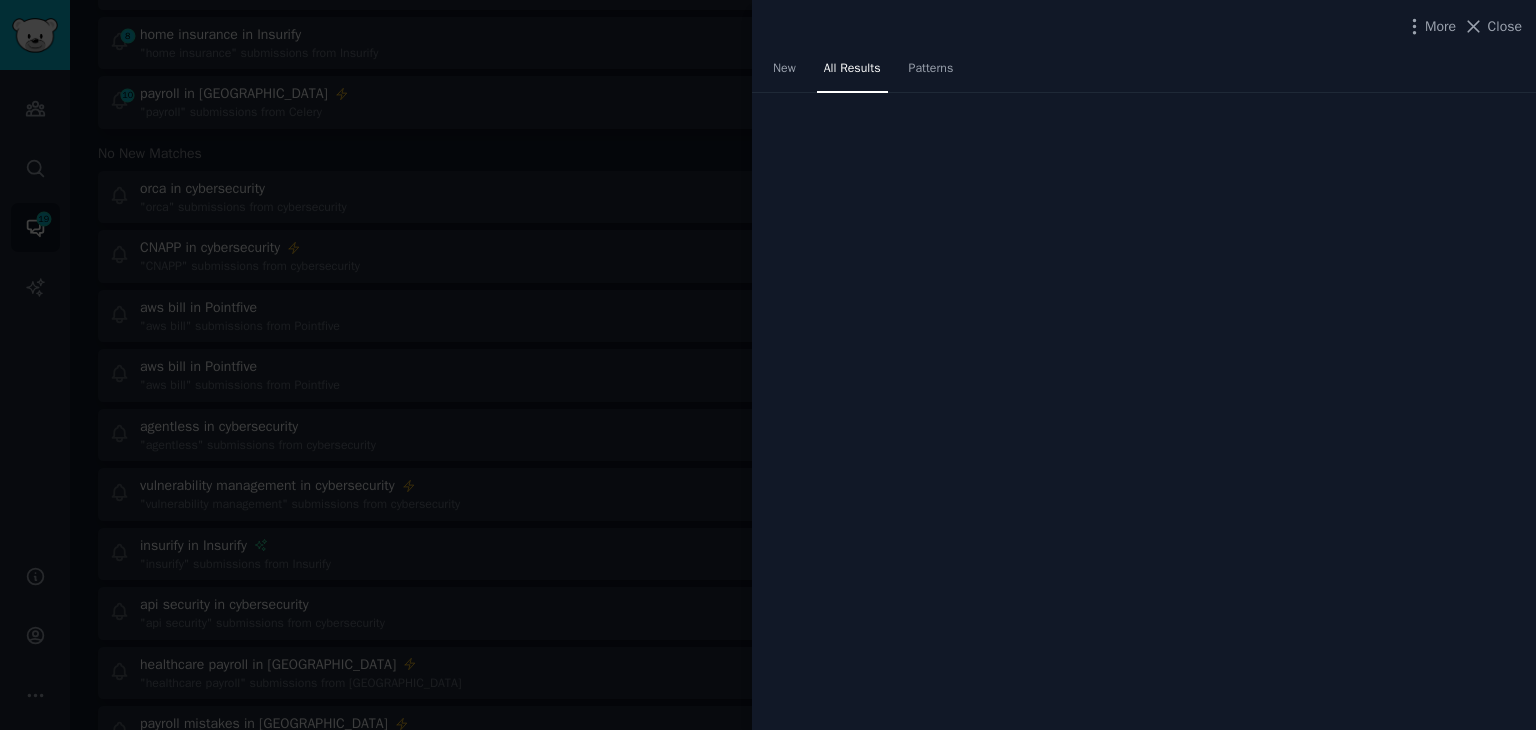 click at bounding box center [768, 365] 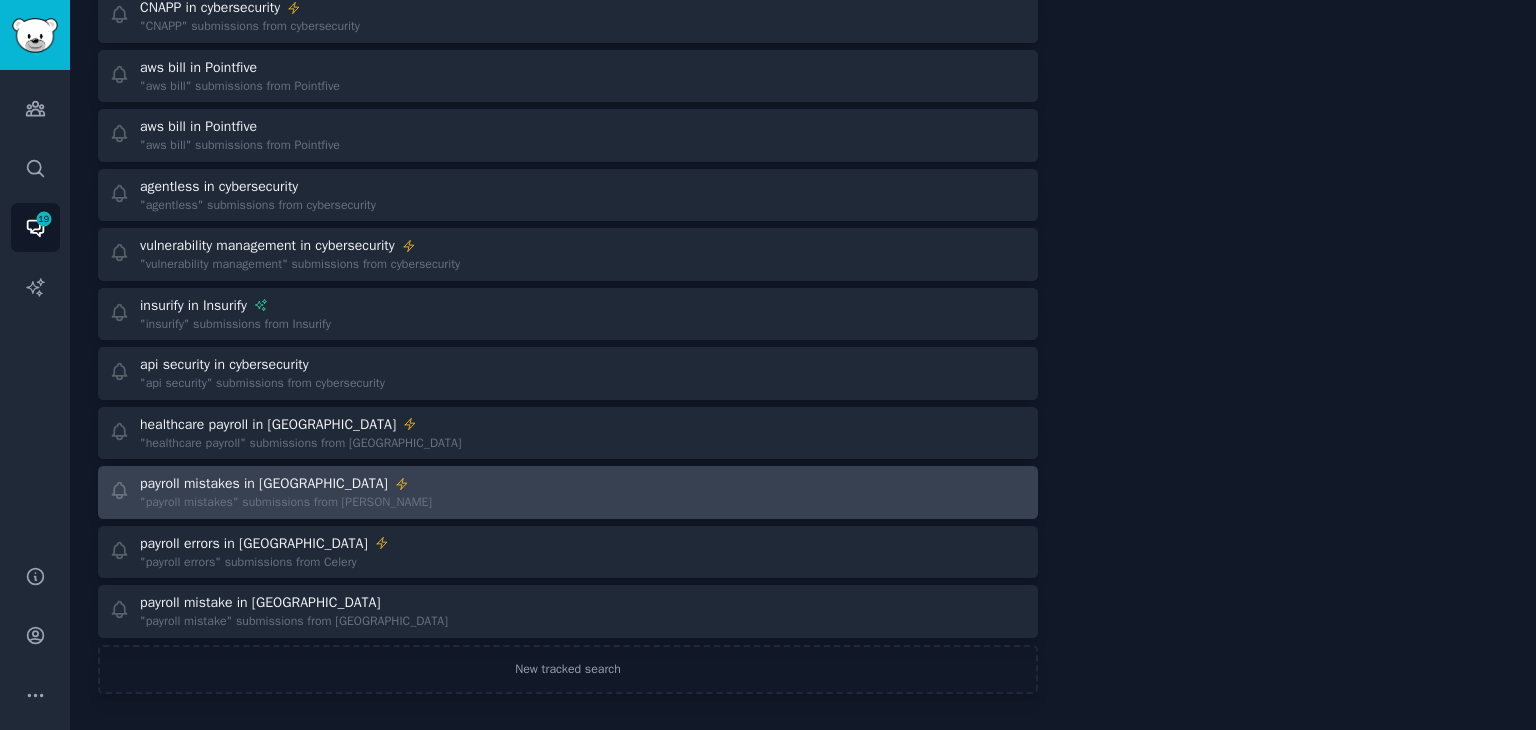 scroll, scrollTop: 444, scrollLeft: 0, axis: vertical 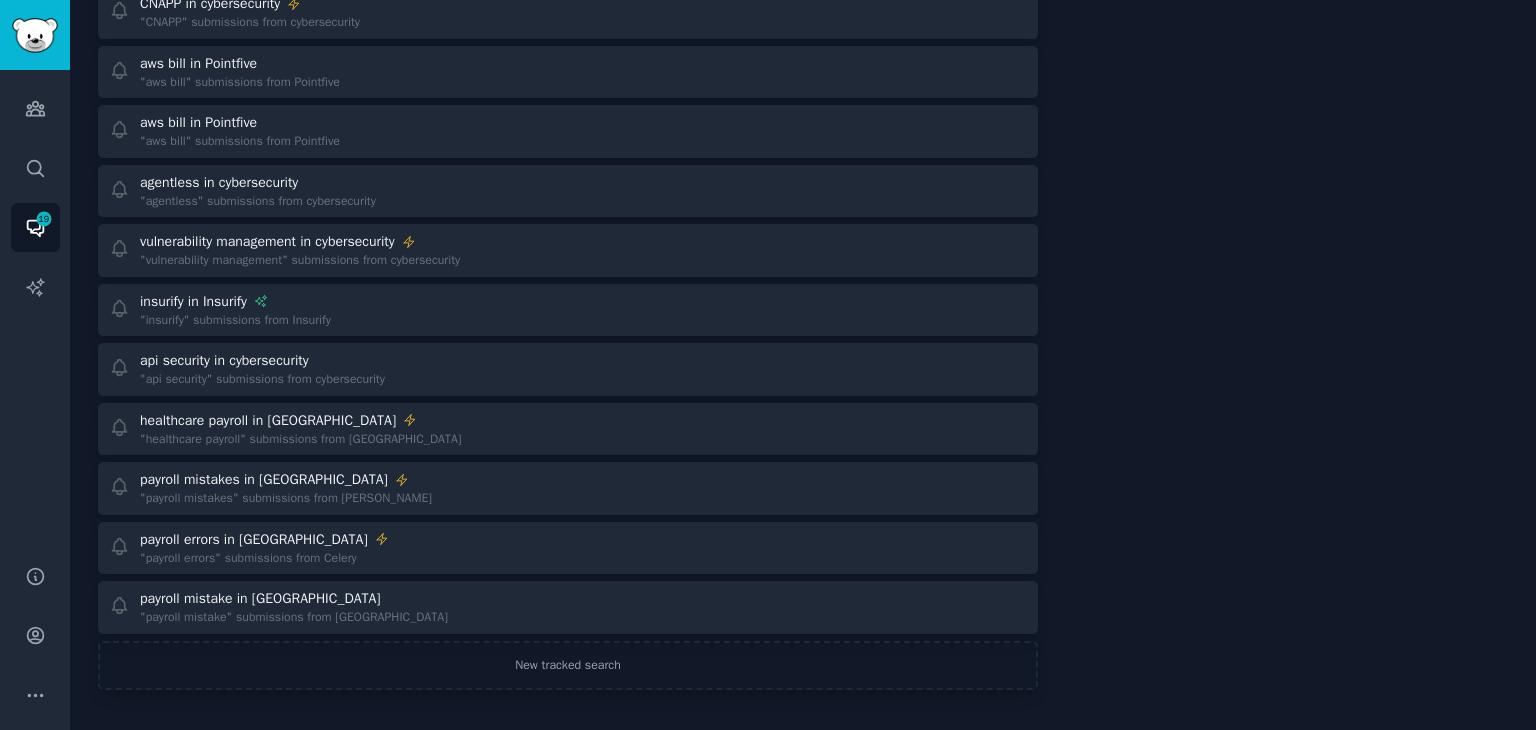 click on "Conversations Info Tracked Searches 15 Stats Notifications Daily  to  Slack Group by Matches New Keyword Matches 1 car insurance in Insurify "car insurance" submissions from Insurify 8 home insurance in Insurify "home insurance" submissions from Insurify 10 payroll in Celery "payroll" submissions from Celery No New Matches orca in cybersecurity "orca" submissions from cybersecurity CNAPP in cybersecurity "CNAPP" submissions from cybersecurity aws bill in Pointfive "aws bill" submissions from Pointfive aws bill in Pointfive "aws bill" submissions from Pointfive agentless in cybersecurity "agentless" submissions from cybersecurity vulnerability management in cybersecurity "vulnerability management" submissions from cybersecurity insurify in Insurify "insurify" submissions from Insurify api security in cybersecurity "api security" submissions from cybersecurity healthcare payroll in Celery "healthcare payroll" submissions from Celery payroll mistakes in Celery "payroll mistakes" submissions from Celery Bookmarks" at bounding box center (803, 144) 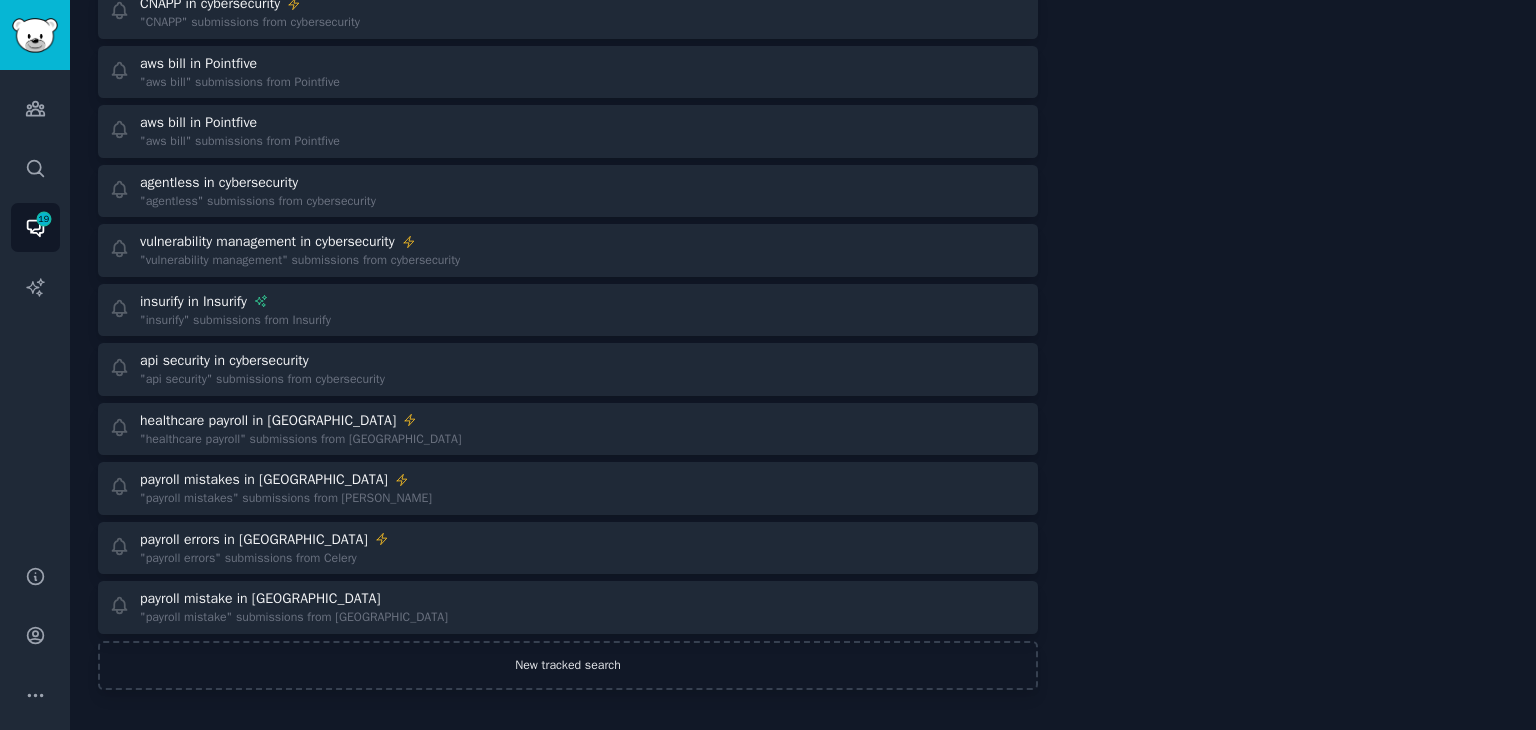 click on "New tracked search" 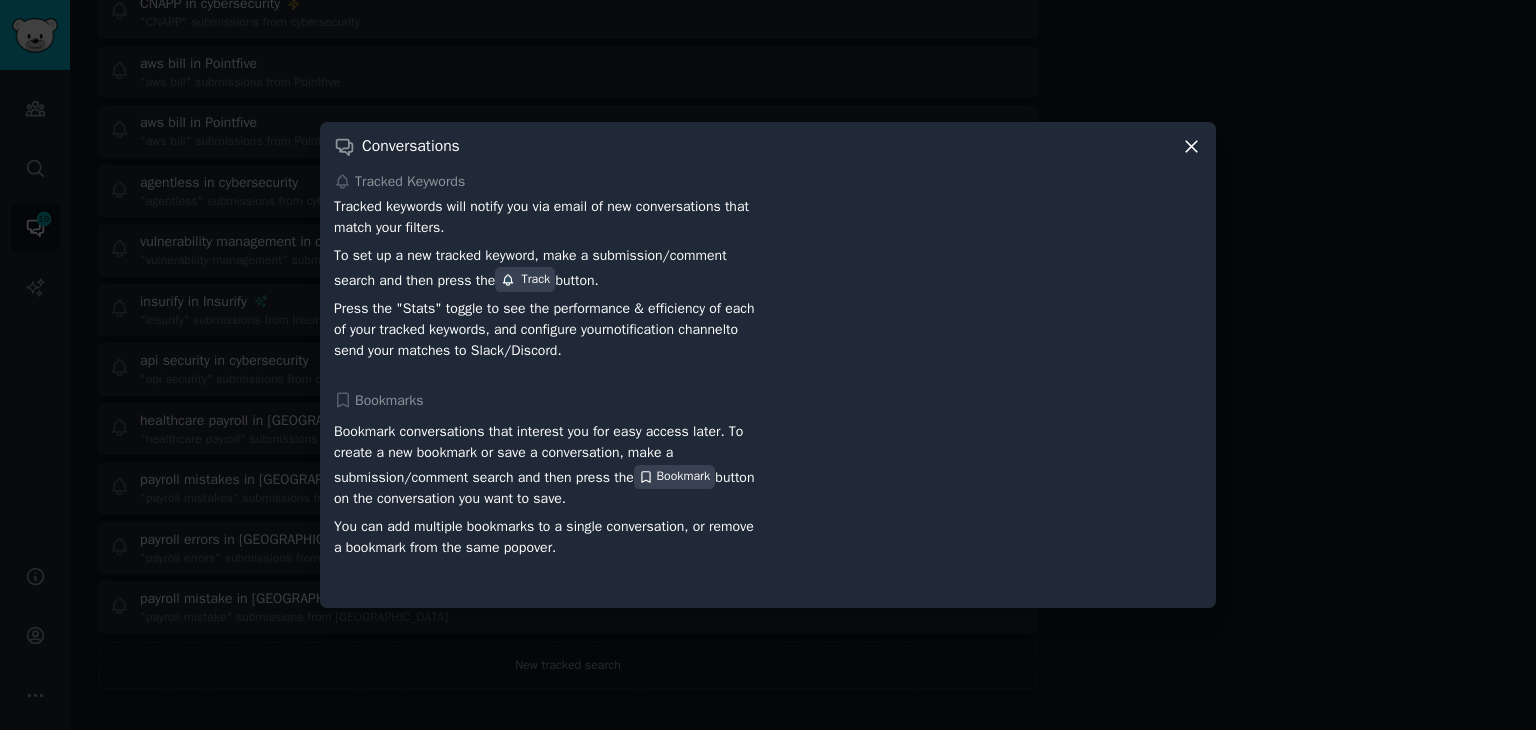 click 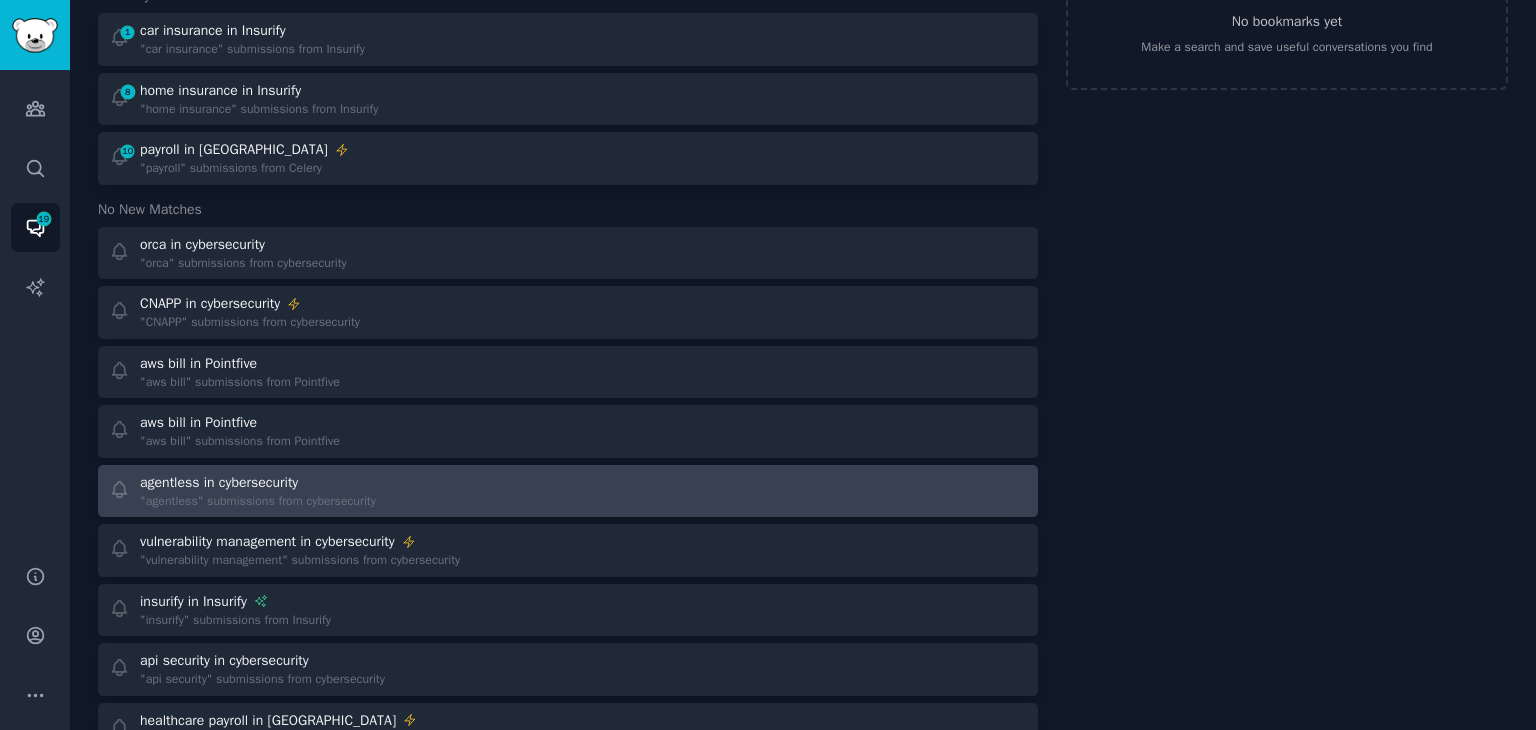 scroll, scrollTop: 0, scrollLeft: 0, axis: both 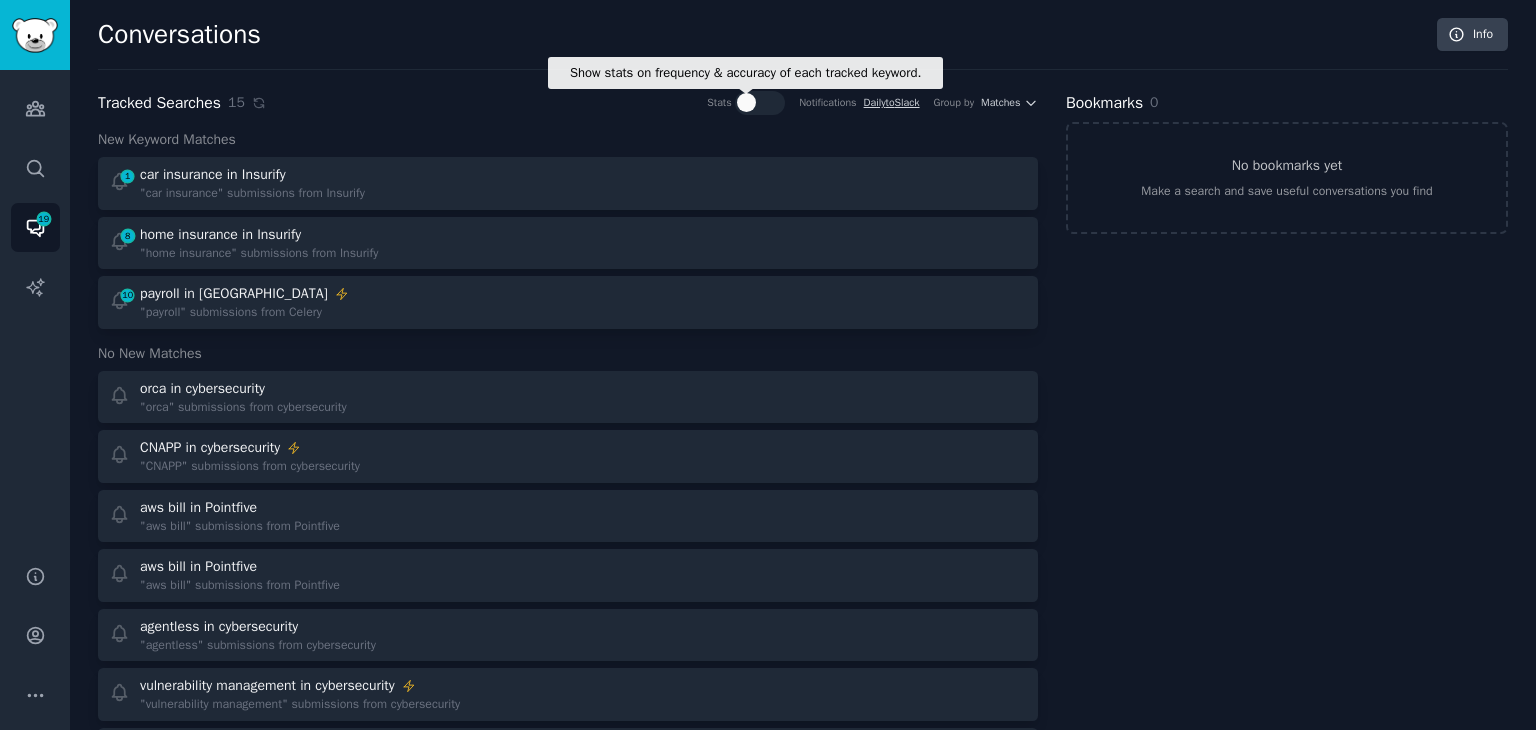 click at bounding box center (760, 103) 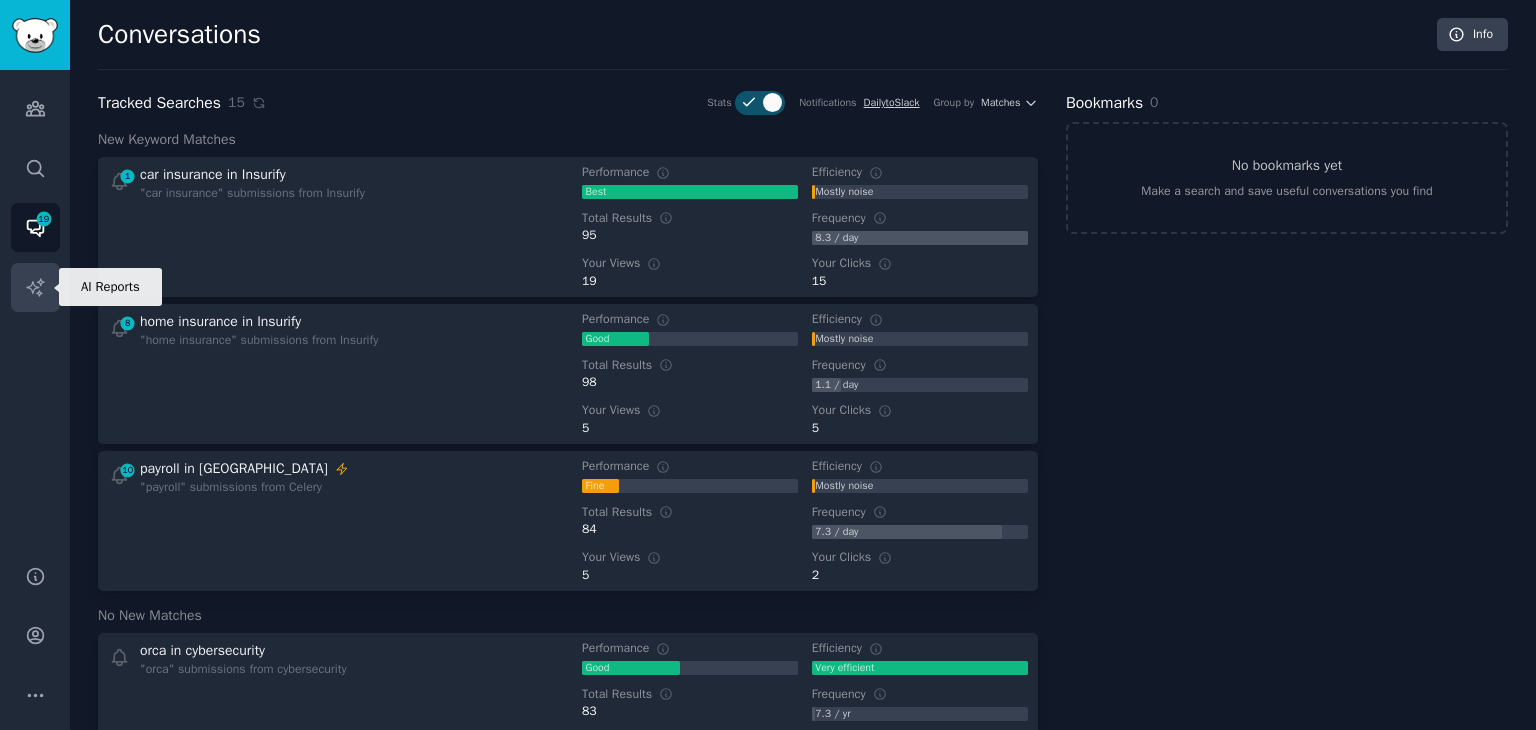 click 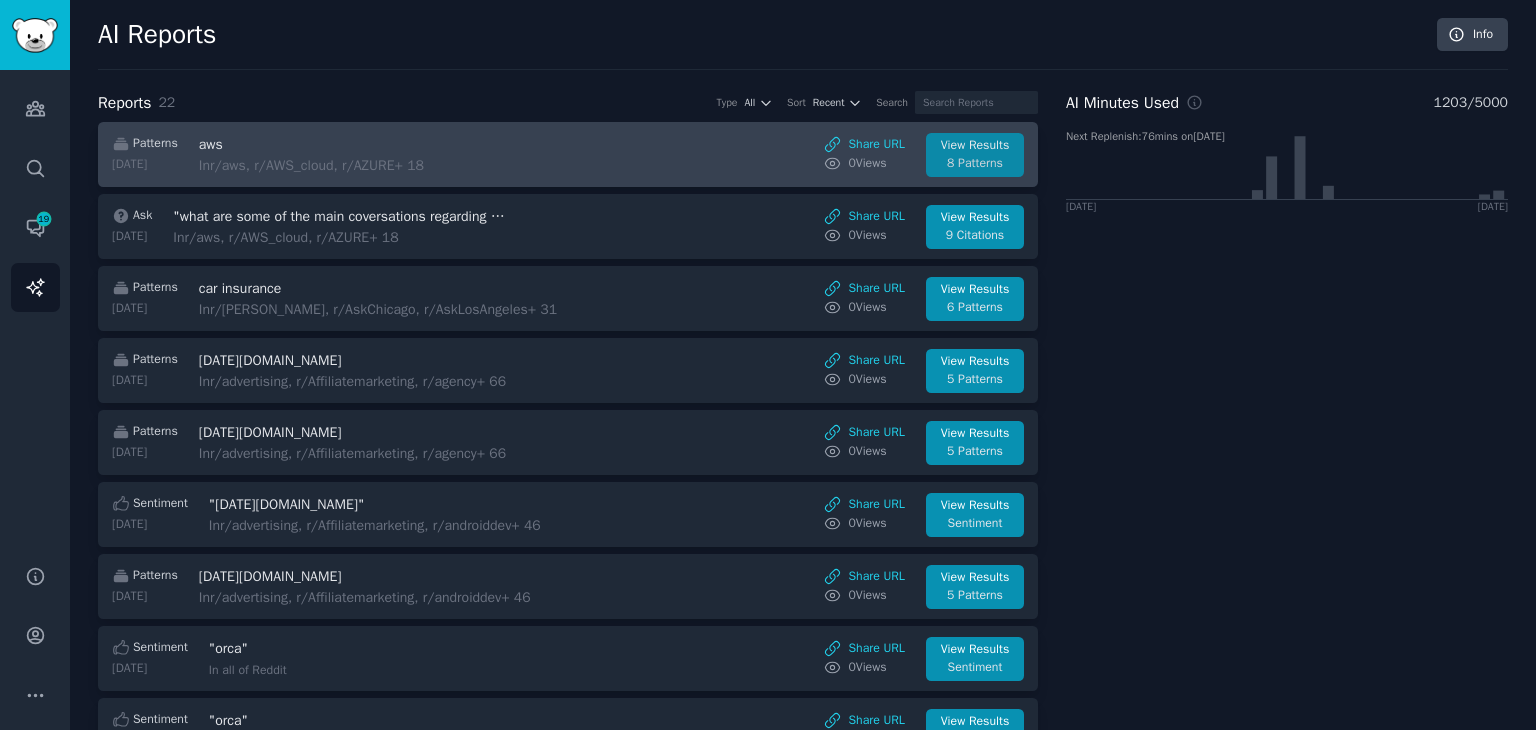 click on "View Results" at bounding box center [975, 146] 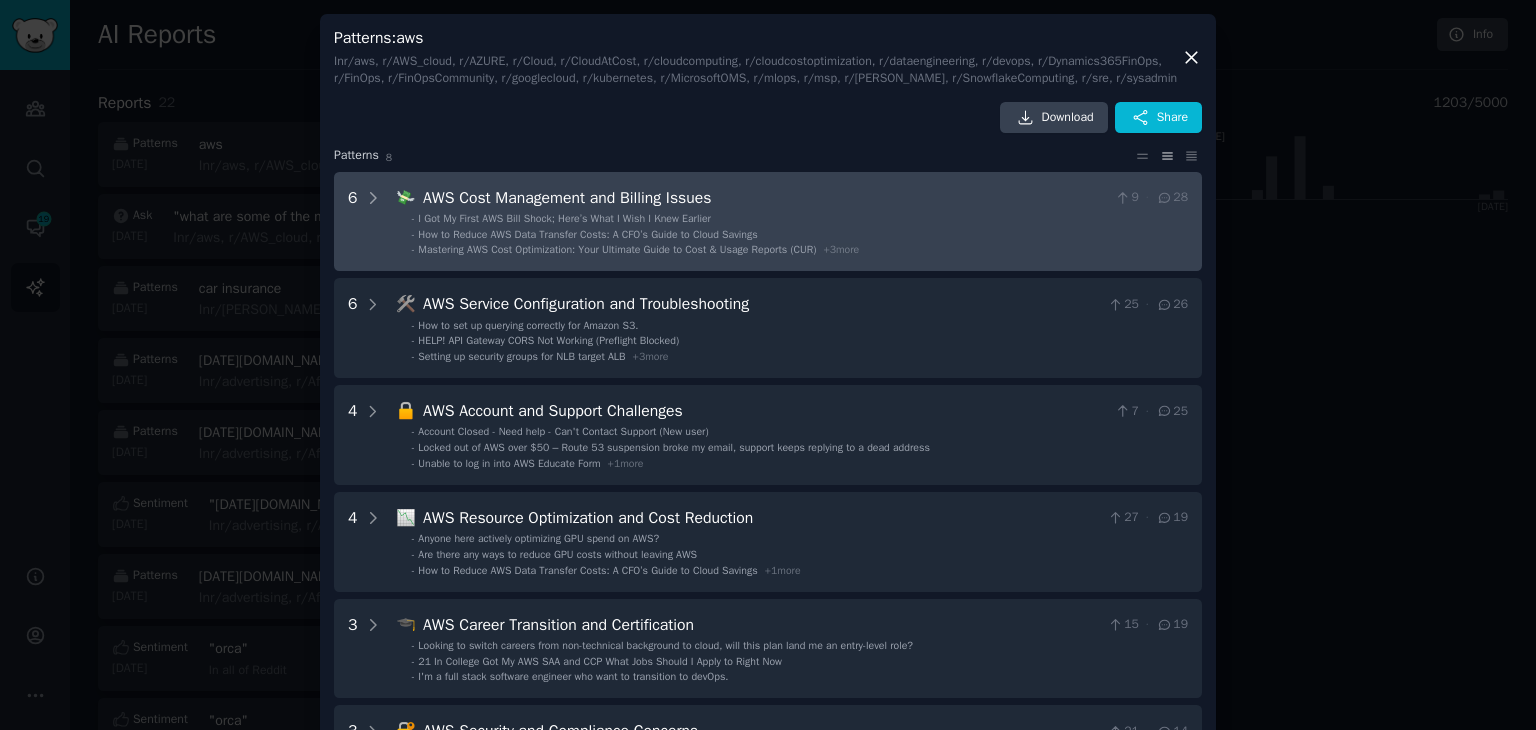 click on "- I Got My First AWS Bill Shock; Here’s What I Wish I Knew Earlier - How to Reduce AWS Data Transfer Costs: A CFO’s Guide to Cloud Savings - Mastering AWS Cost Optimization: Your Ultimate Guide to Cost & Usage Reports (CUR) +  3  more" at bounding box center [793, 235] 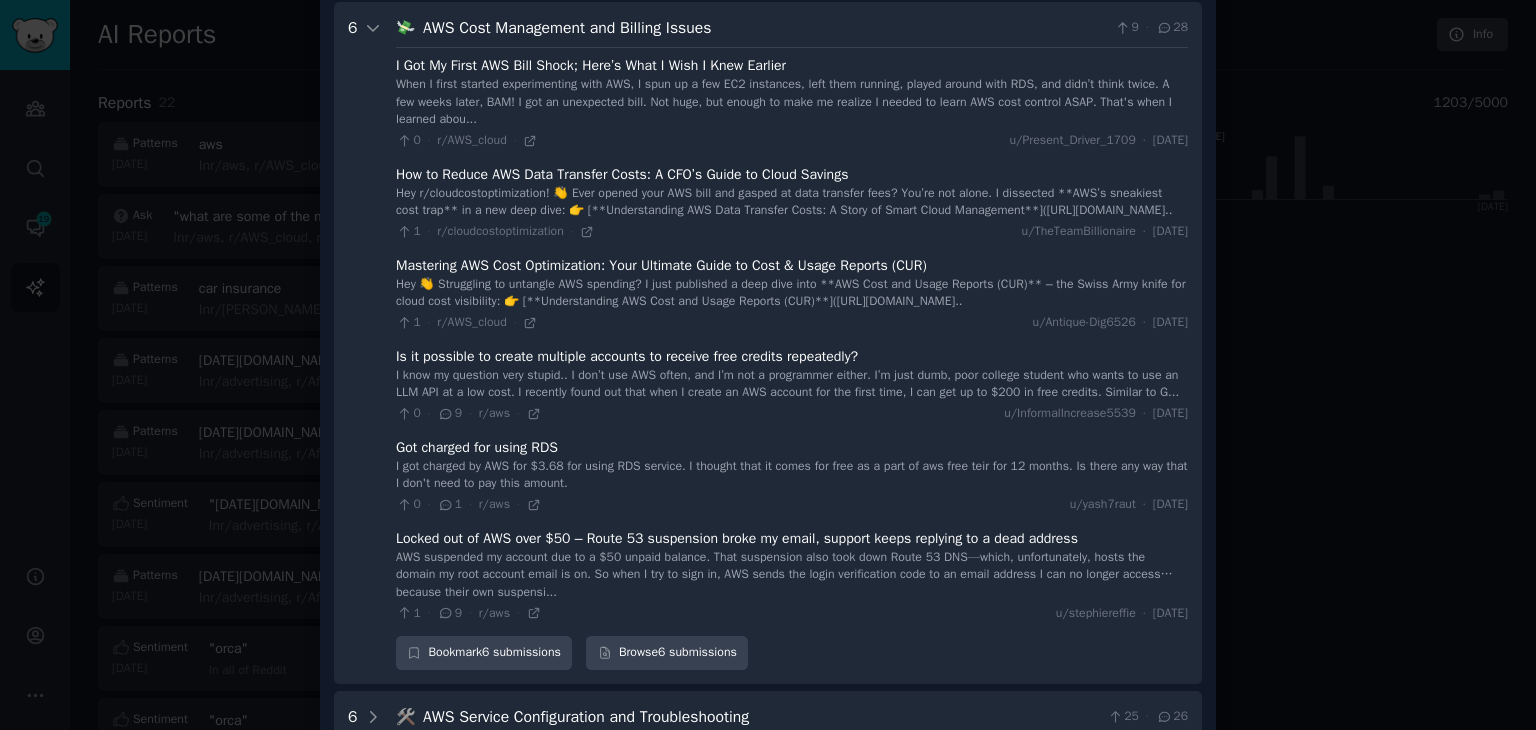 scroll, scrollTop: 188, scrollLeft: 0, axis: vertical 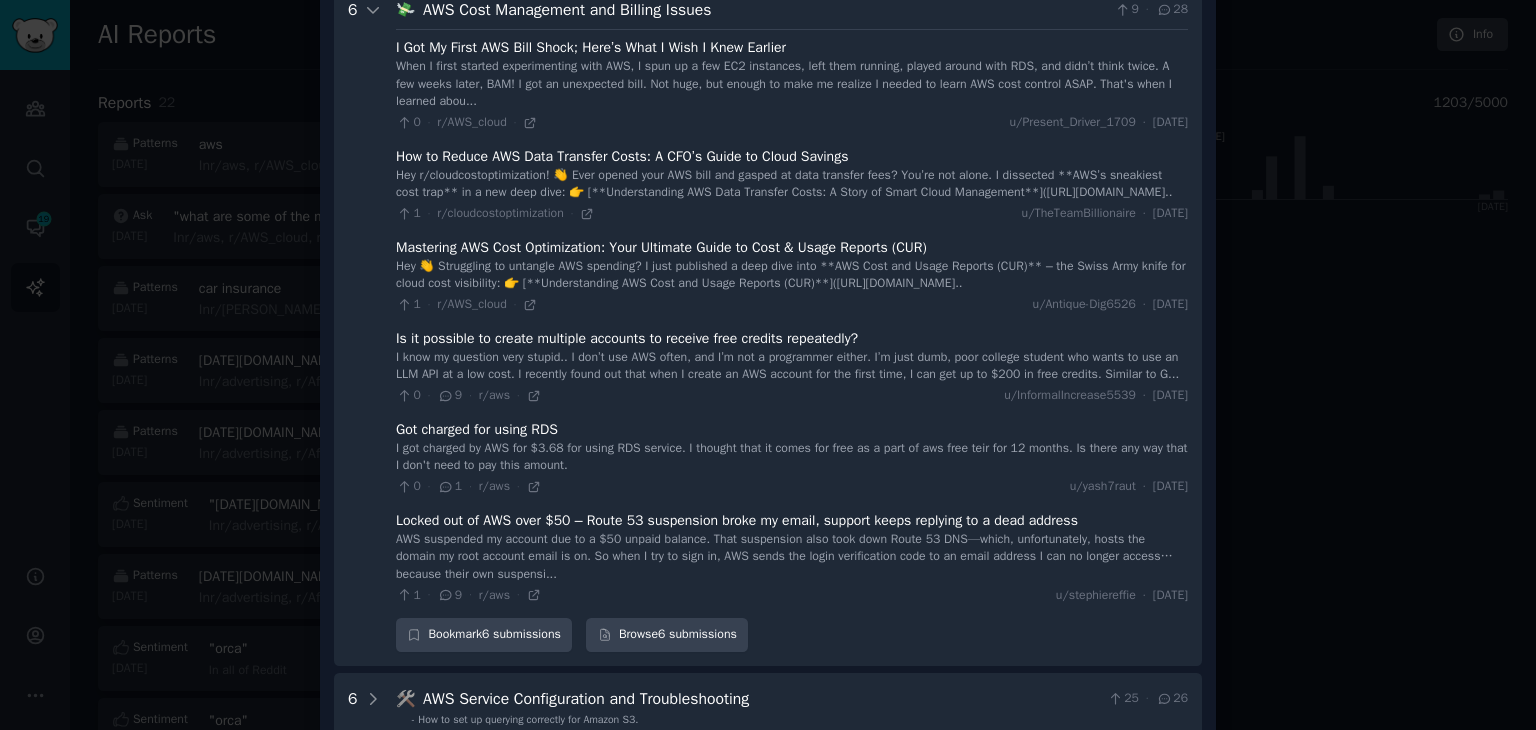 click at bounding box center [768, 365] 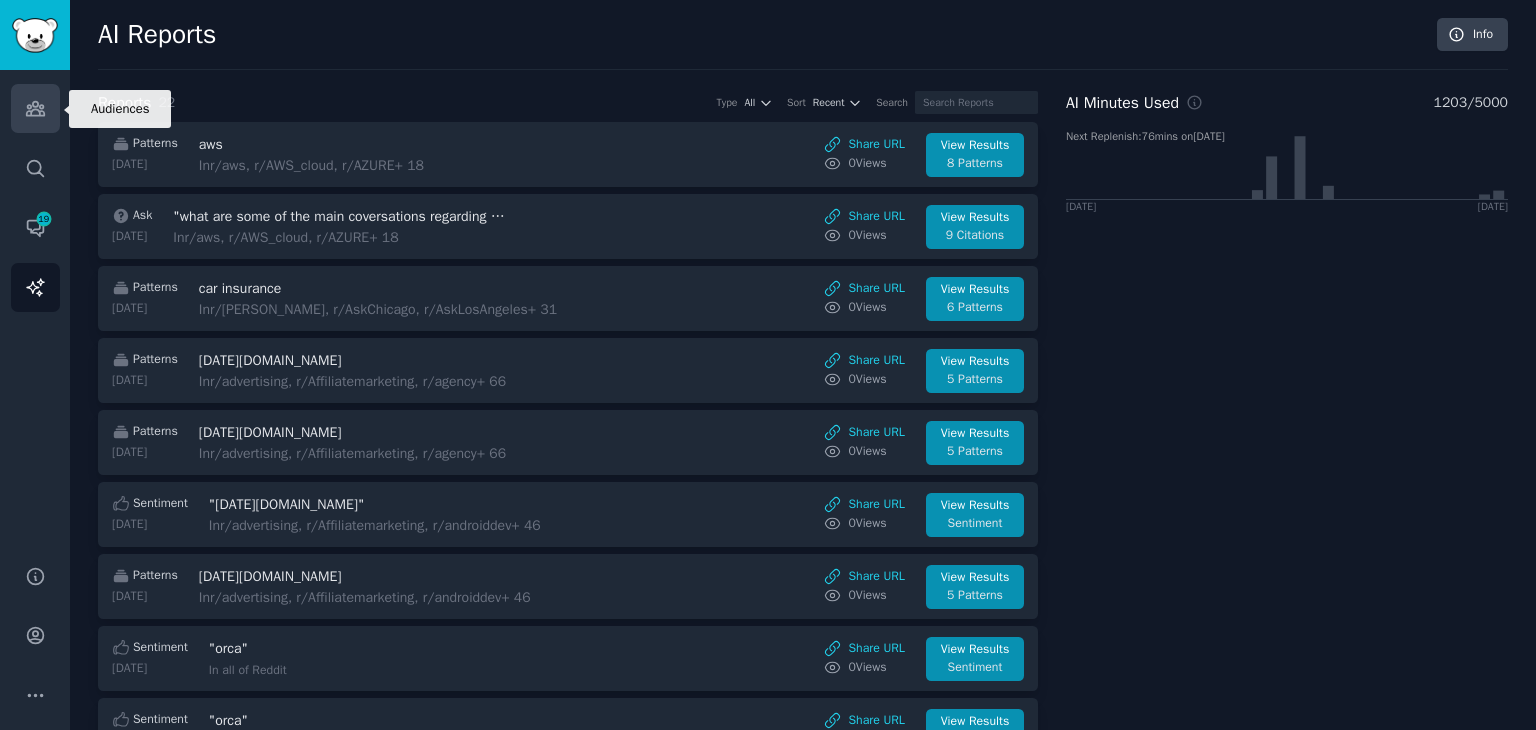 click on "Audiences" at bounding box center (35, 108) 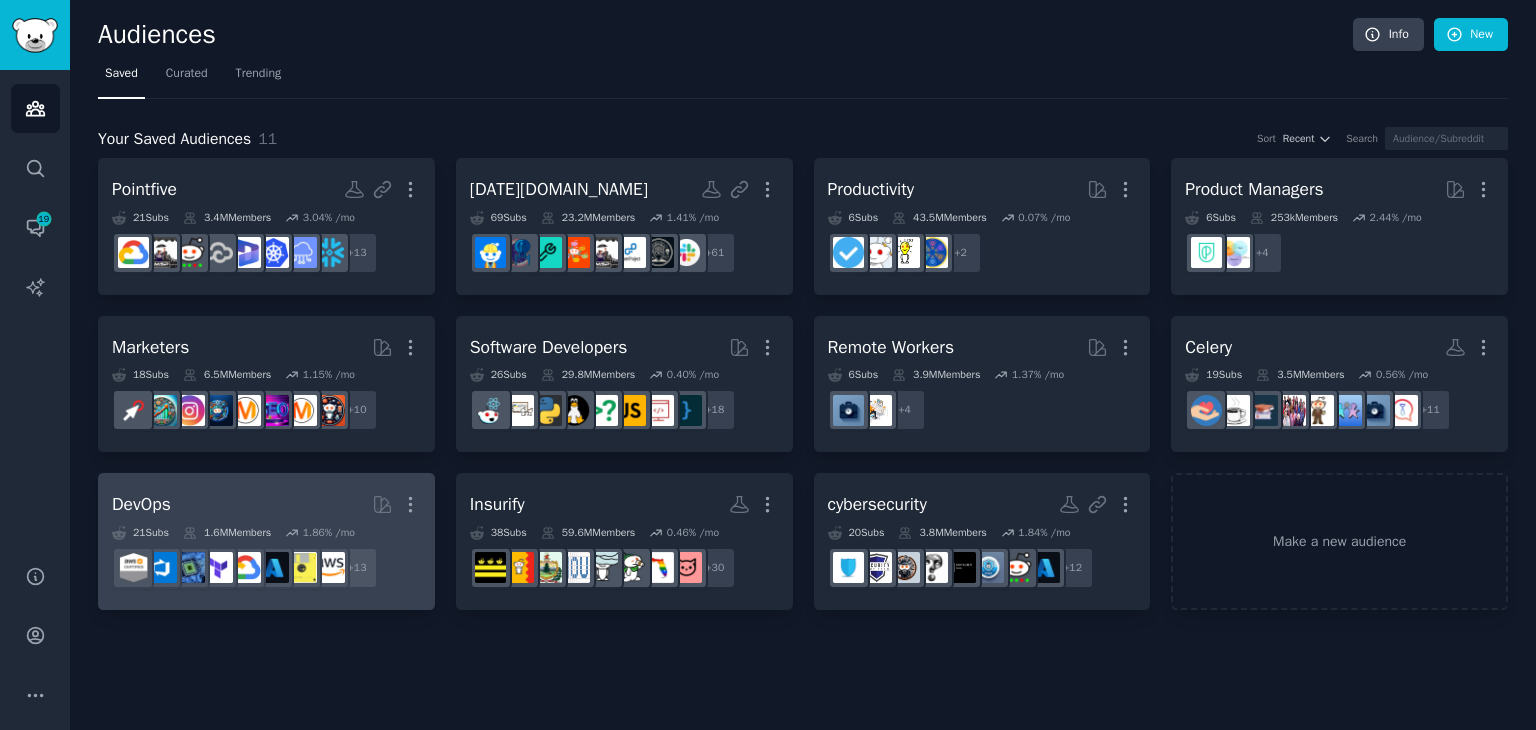 click on "DevOps More" at bounding box center (266, 504) 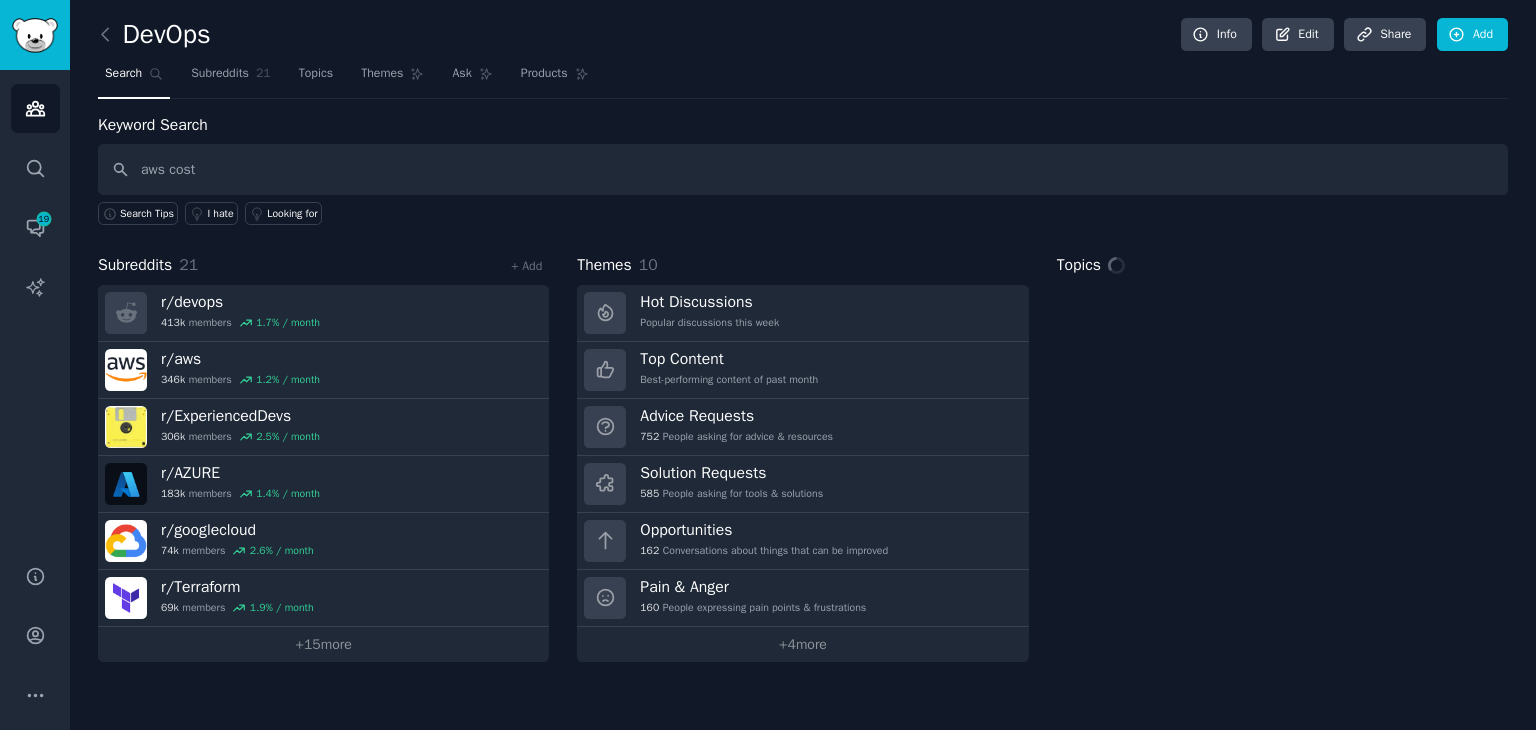 type on "aws cost" 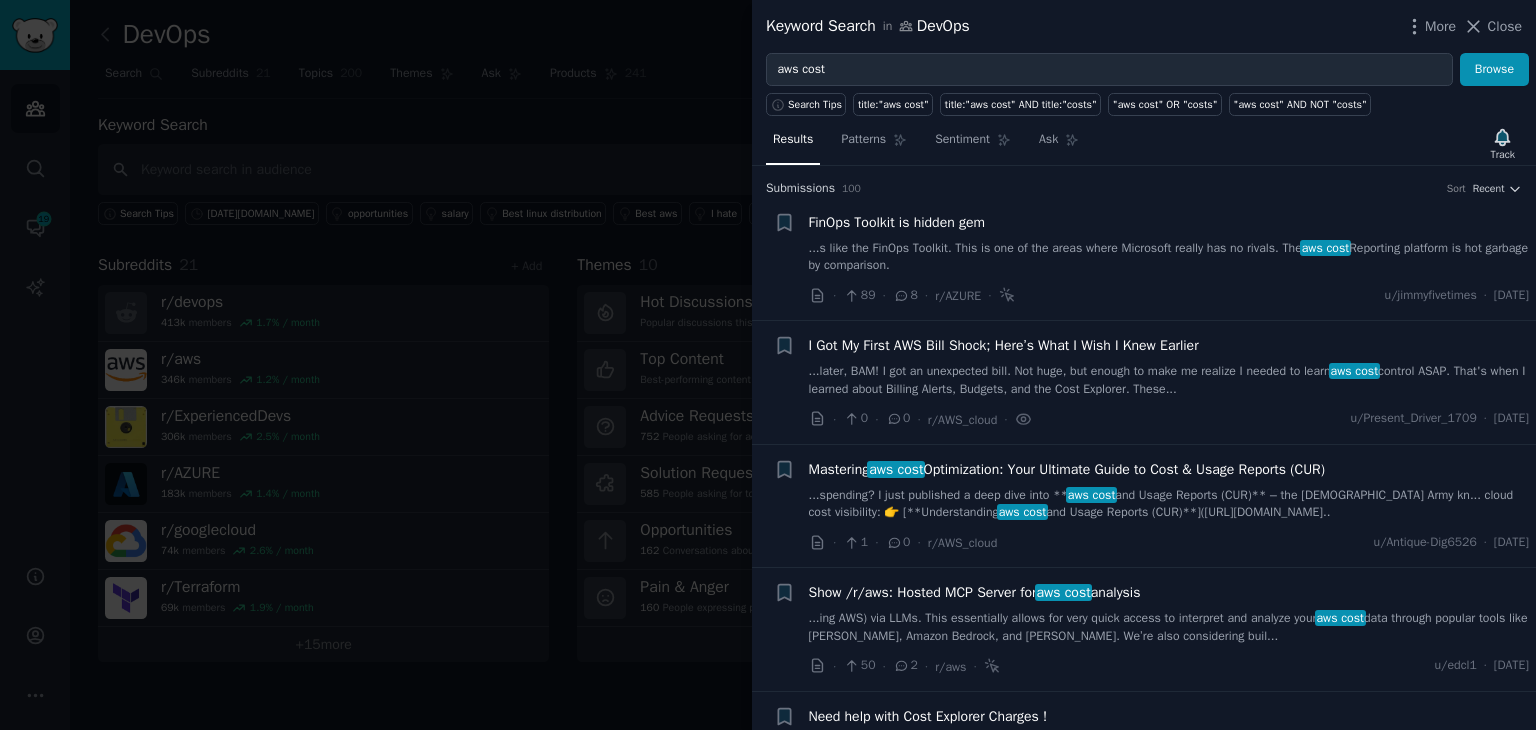 click on "...s like the FinOps Toolkit.  This is one of the areas where Microsoft really has no rivals.  The  aws cost  Reporting platform is hot garbage by comparison." at bounding box center (1169, 257) 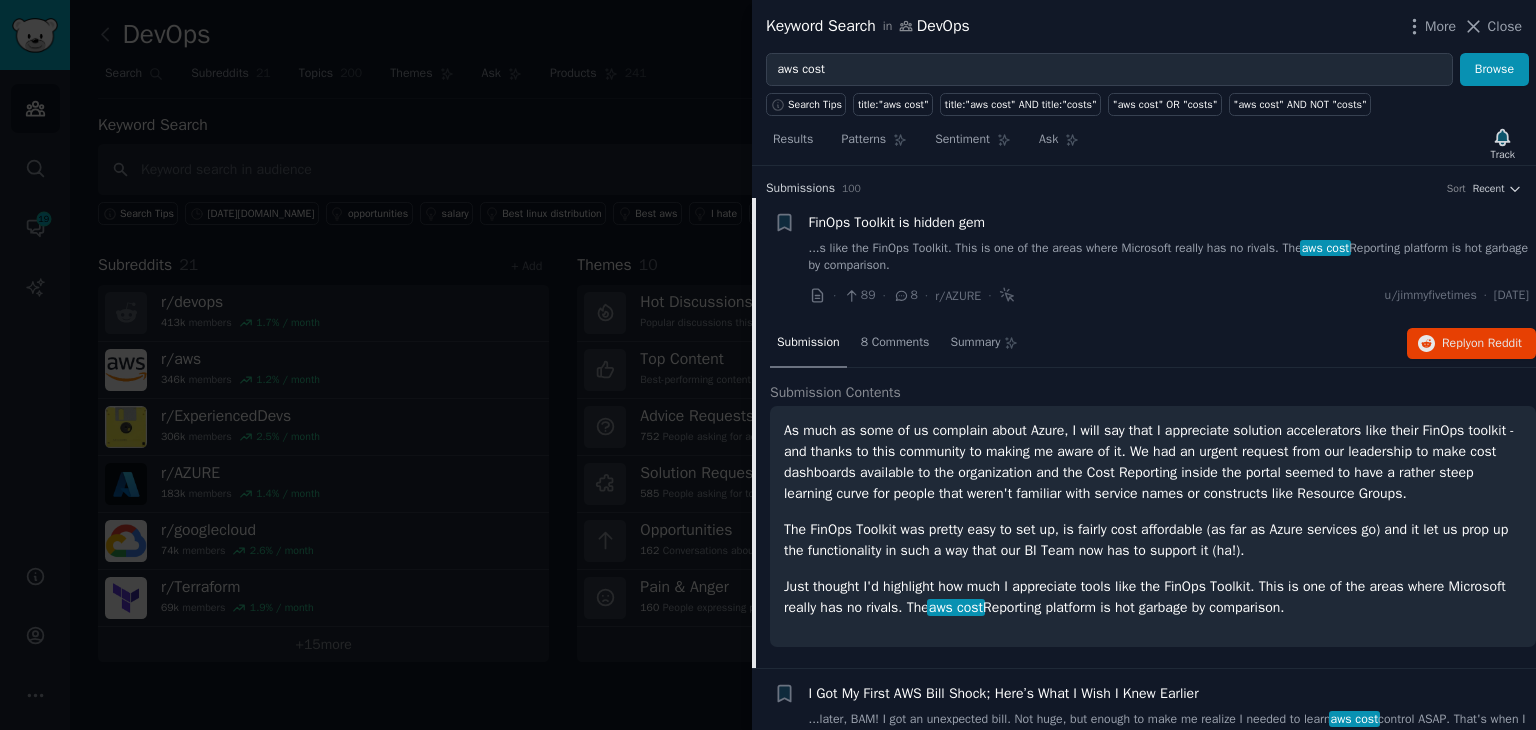 scroll, scrollTop: 31, scrollLeft: 0, axis: vertical 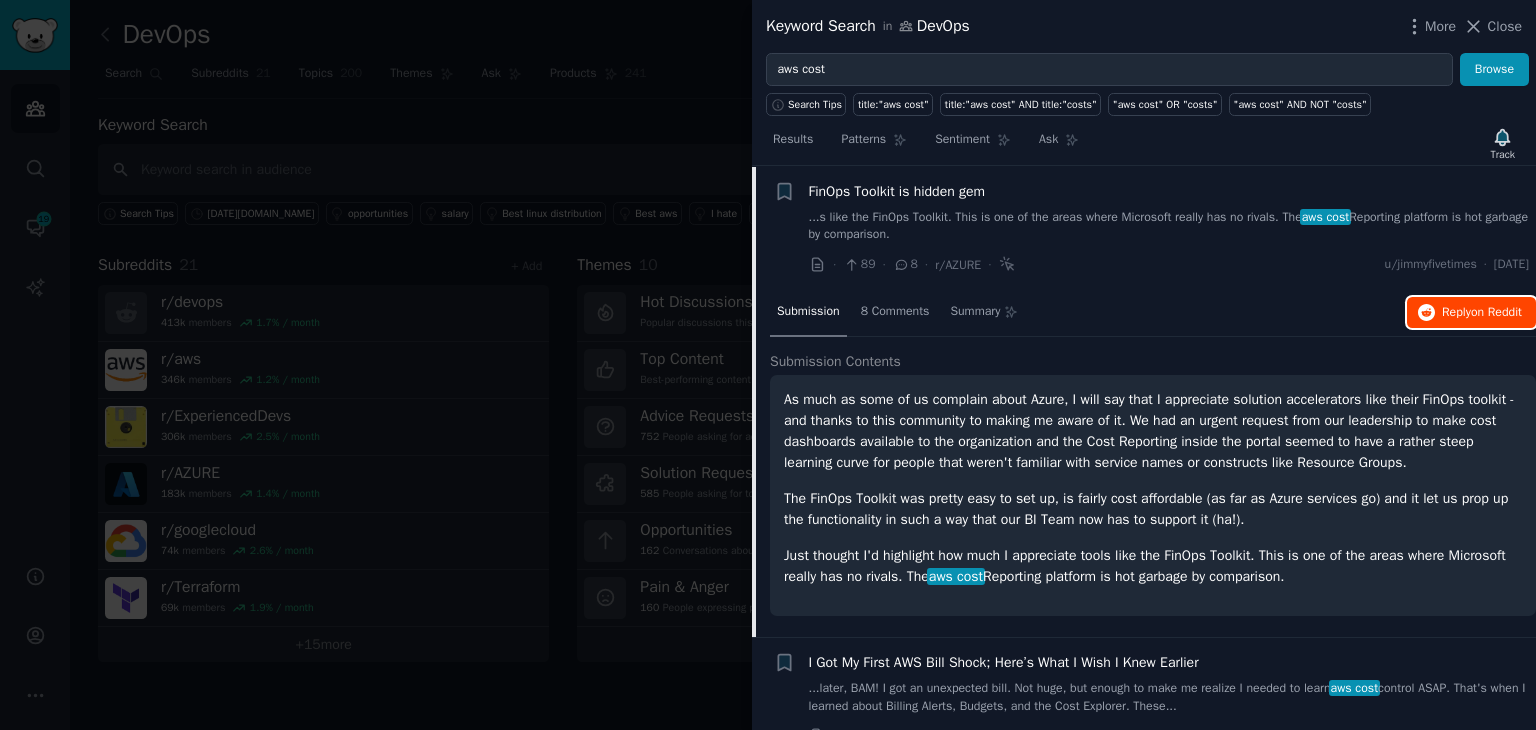 click on "Reply  on Reddit" at bounding box center (1471, 313) 